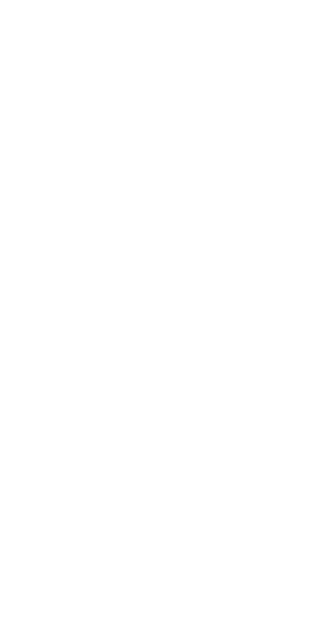 scroll, scrollTop: 0, scrollLeft: 0, axis: both 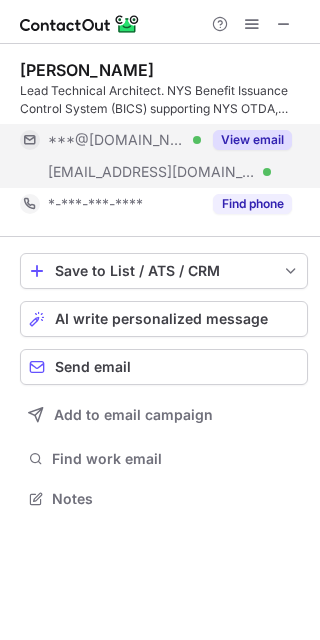 click on "View email" at bounding box center [252, 140] 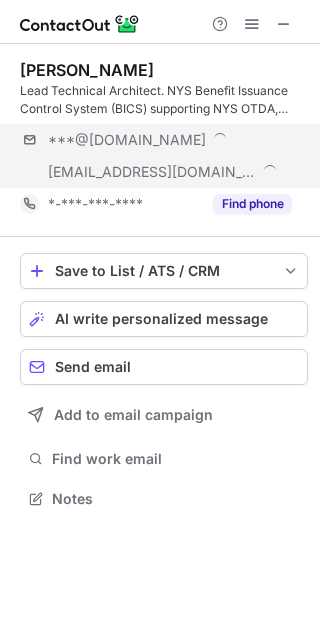 scroll, scrollTop: 10, scrollLeft: 10, axis: both 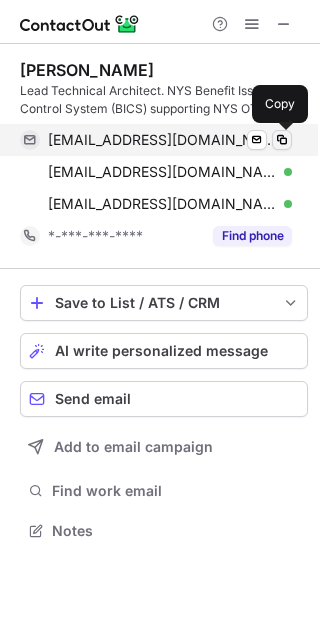 click at bounding box center [282, 140] 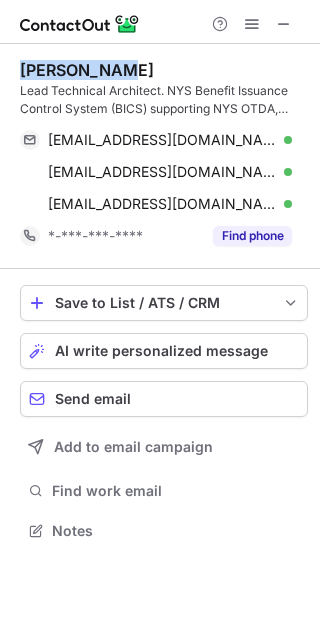 drag, startPoint x: 127, startPoint y: 72, endPoint x: 0, endPoint y: 70, distance: 127.01575 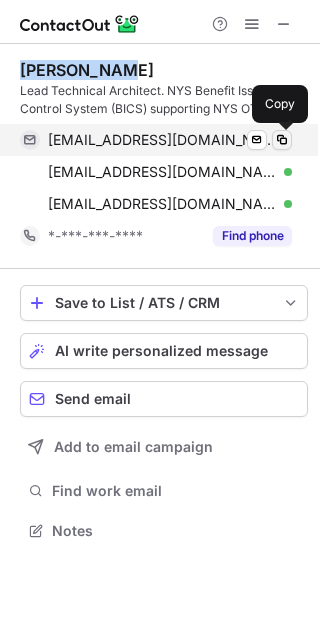 click at bounding box center (282, 140) 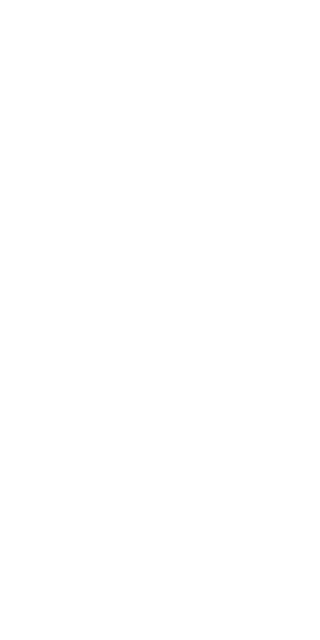scroll, scrollTop: 0, scrollLeft: 0, axis: both 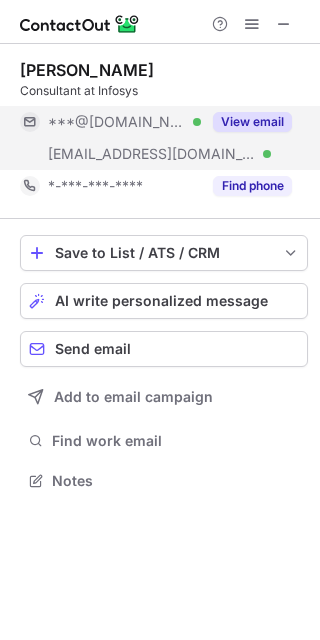 click on "View email" at bounding box center [252, 122] 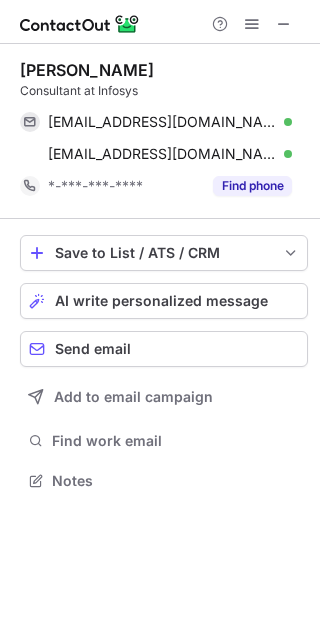 click on "Abhay Dubey" at bounding box center (87, 70) 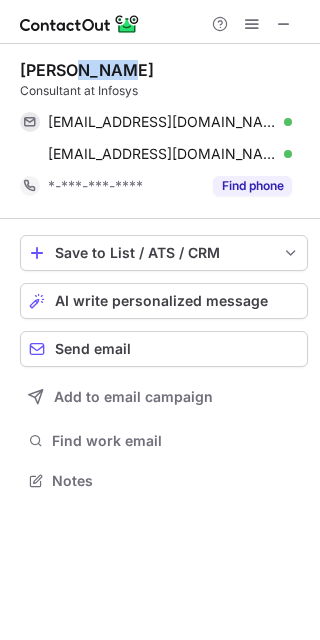 click on "Abhay Dubey" at bounding box center (87, 70) 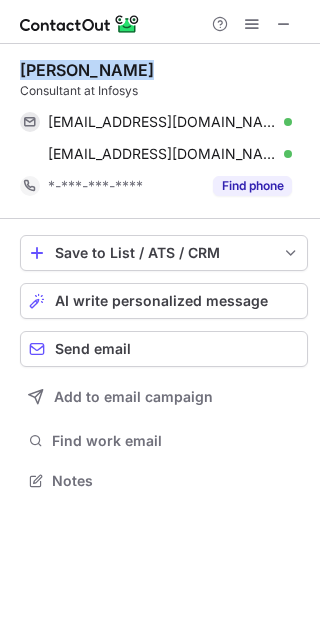 click on "Abhay Dubey" at bounding box center (87, 70) 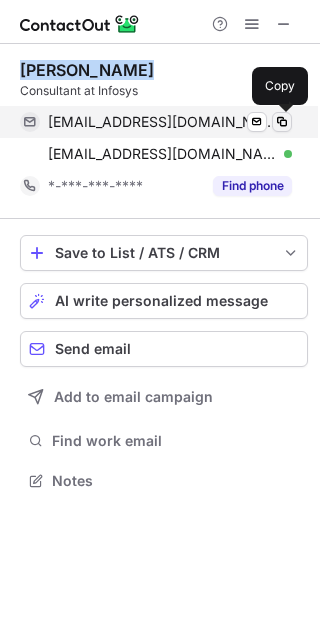click at bounding box center (282, 122) 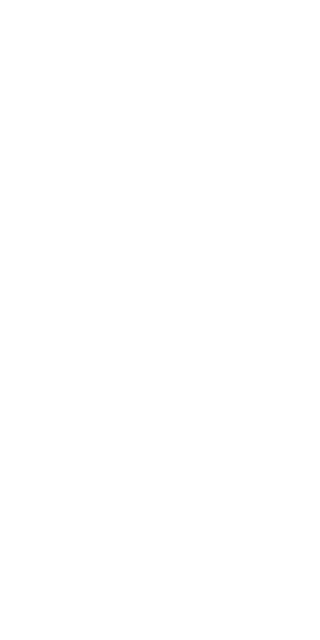 scroll, scrollTop: 0, scrollLeft: 0, axis: both 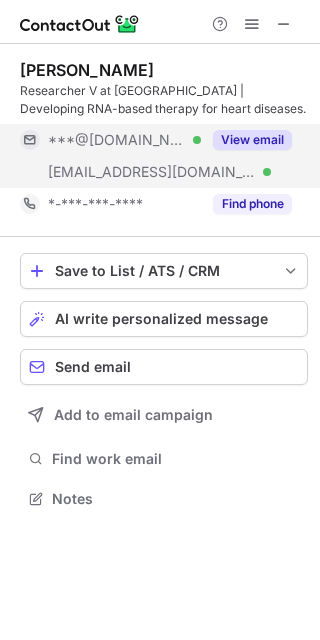 click on "View email" at bounding box center [252, 140] 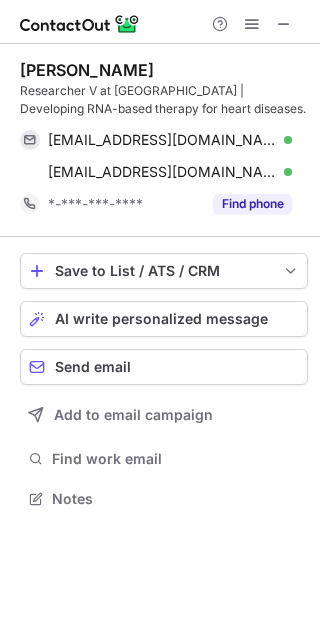 click on "Praveen Dubey" at bounding box center (87, 70) 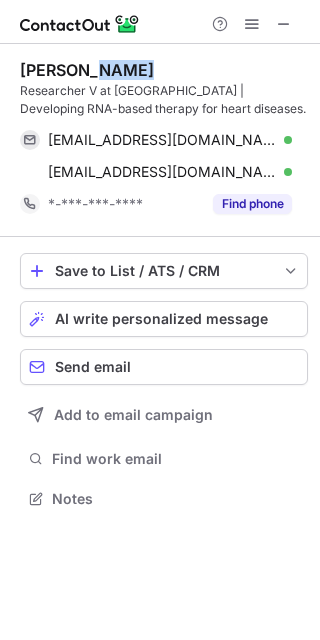 click on "Praveen Dubey" at bounding box center [87, 70] 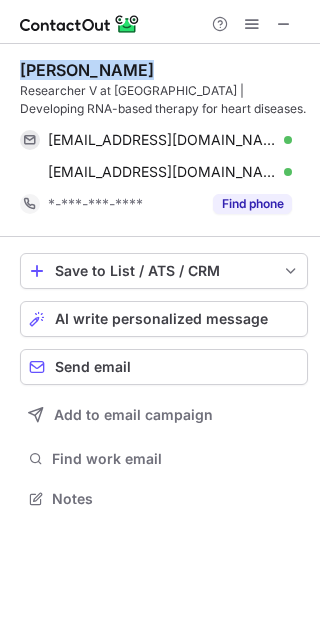 click on "Praveen Dubey" at bounding box center [87, 70] 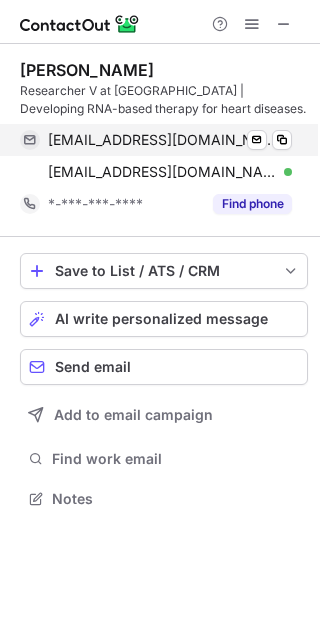 click on "prvndubey@gmail.com Verified Send email Copy" at bounding box center (156, 140) 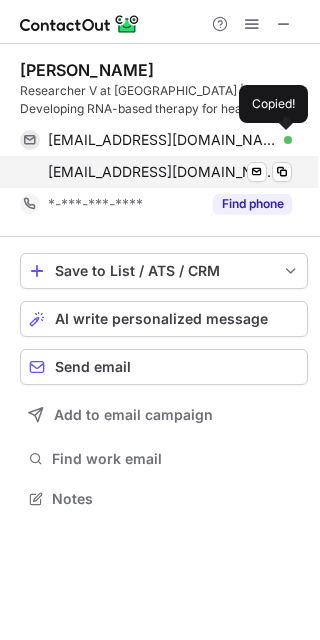 drag, startPoint x: 286, startPoint y: 143, endPoint x: 225, endPoint y: 168, distance: 65.9242 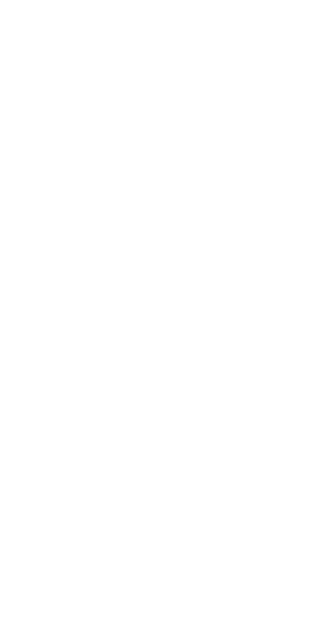 scroll, scrollTop: 0, scrollLeft: 0, axis: both 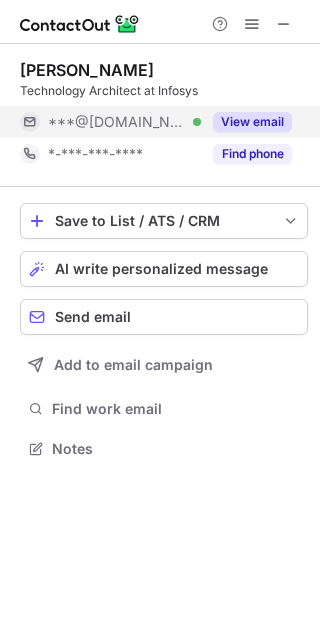 click on "View email" at bounding box center [252, 122] 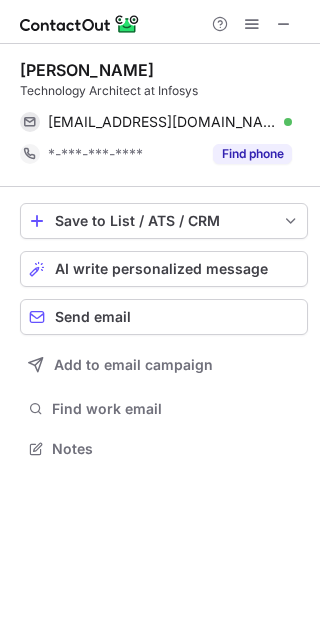 drag, startPoint x: 168, startPoint y: 65, endPoint x: -4, endPoint y: 65, distance: 172 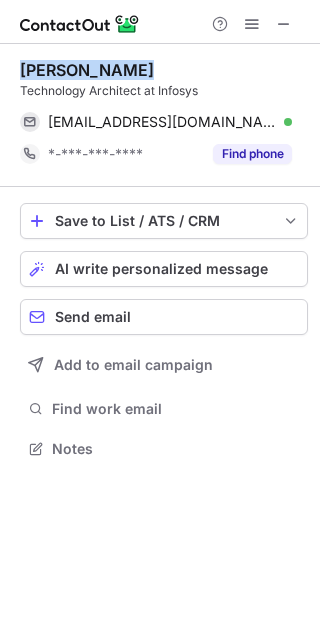 click on "Abhishek Dubey" at bounding box center [87, 70] 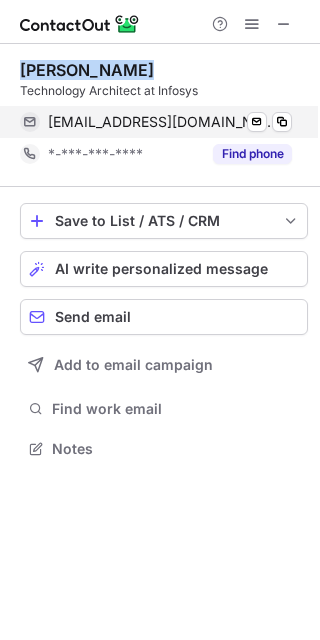 copy on "Abhishek Dubey" 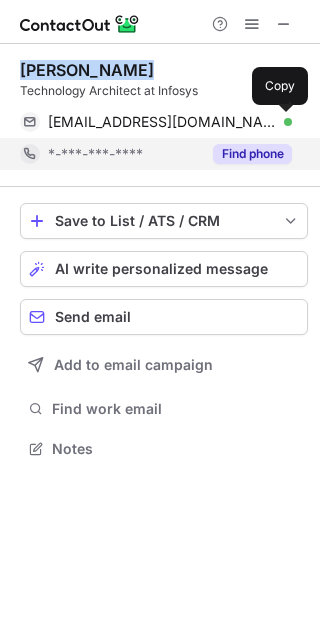 drag, startPoint x: 284, startPoint y: 126, endPoint x: 243, endPoint y: 150, distance: 47.507893 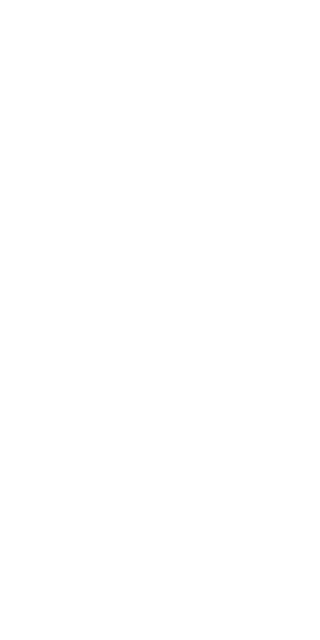 scroll, scrollTop: 0, scrollLeft: 0, axis: both 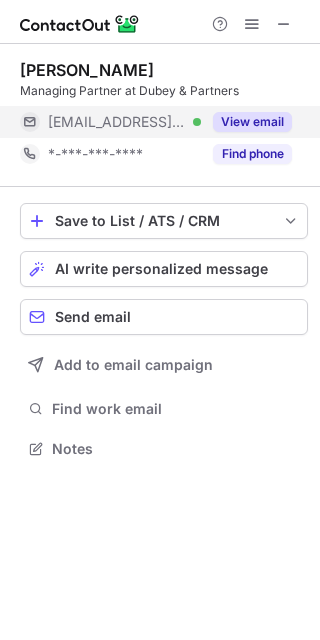 click on "View email" at bounding box center (252, 122) 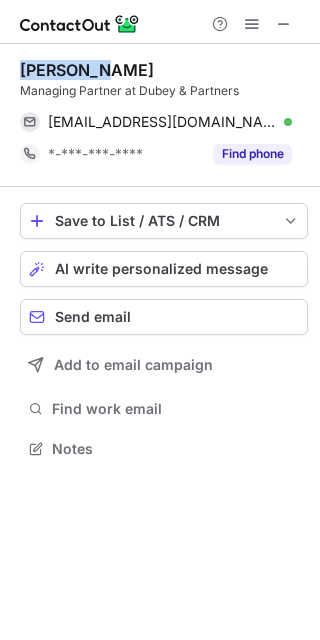drag, startPoint x: 19, startPoint y: 60, endPoint x: 100, endPoint y: 68, distance: 81.394104 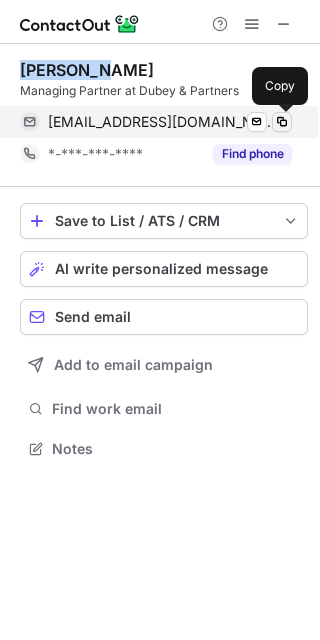 click at bounding box center (282, 122) 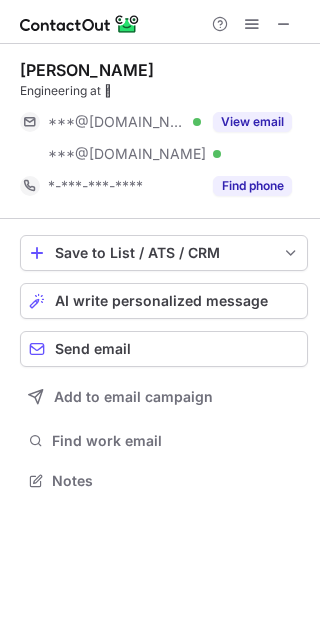 scroll, scrollTop: 0, scrollLeft: 0, axis: both 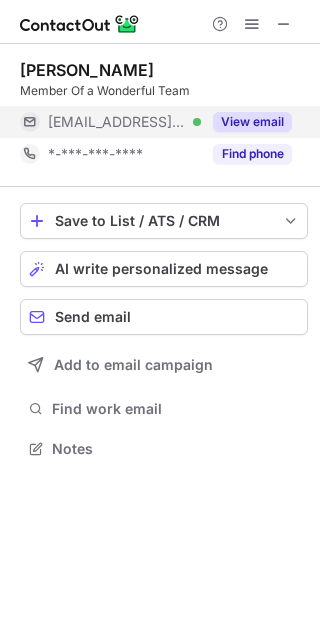 click on "View email" at bounding box center (252, 122) 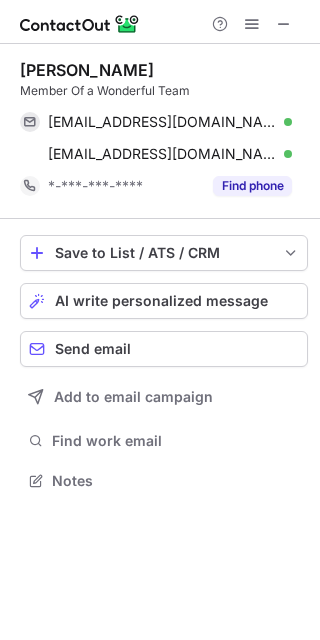 scroll, scrollTop: 10, scrollLeft: 10, axis: both 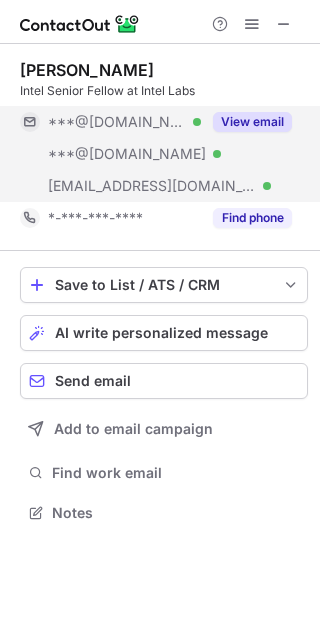 click on "View email" at bounding box center [246, 122] 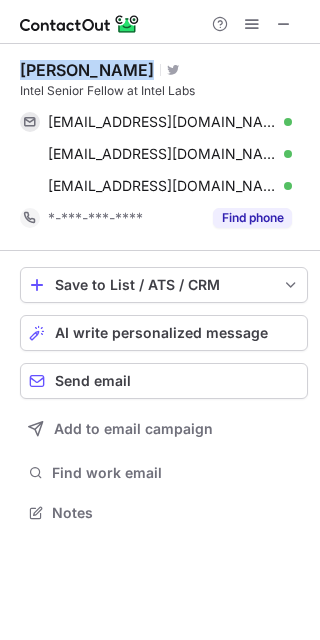 drag, startPoint x: 18, startPoint y: 66, endPoint x: 137, endPoint y: 72, distance: 119.15116 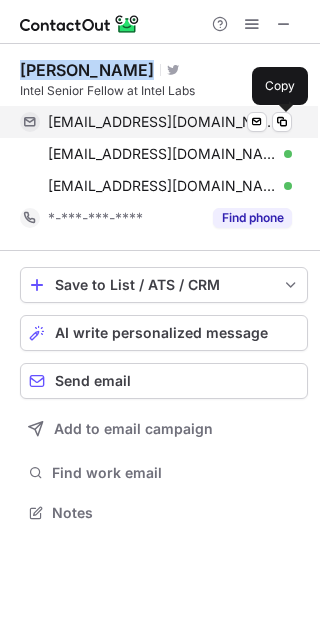 drag, startPoint x: 281, startPoint y: 122, endPoint x: 230, endPoint y: 136, distance: 52.886673 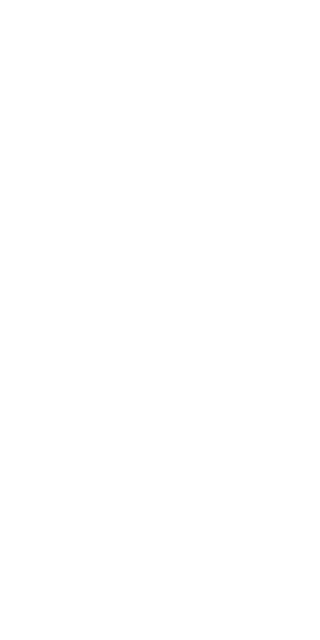 scroll, scrollTop: 0, scrollLeft: 0, axis: both 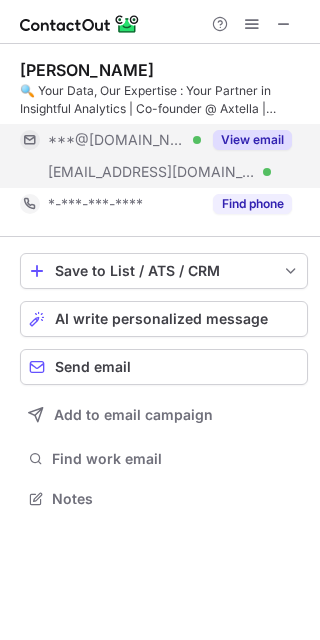 click on "View email" at bounding box center [252, 140] 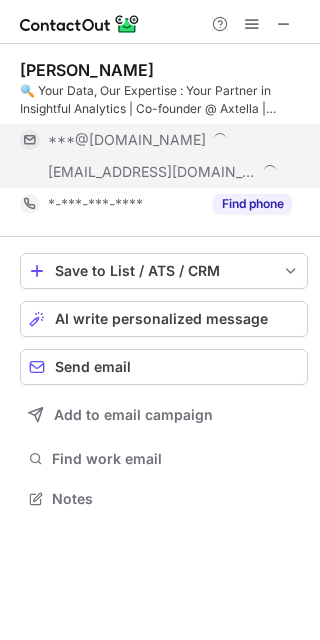 scroll, scrollTop: 10, scrollLeft: 10, axis: both 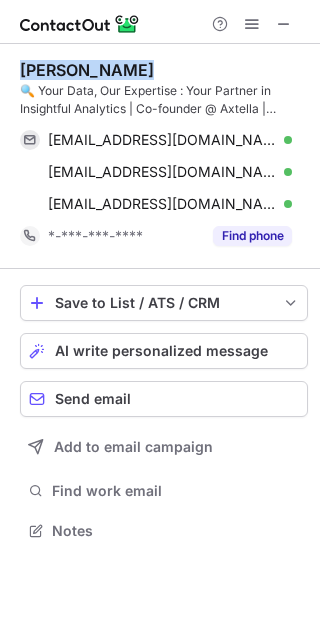 drag, startPoint x: 133, startPoint y: 70, endPoint x: 15, endPoint y: 66, distance: 118.06778 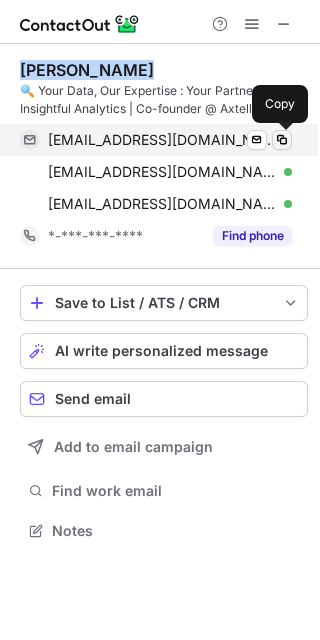 click at bounding box center (282, 140) 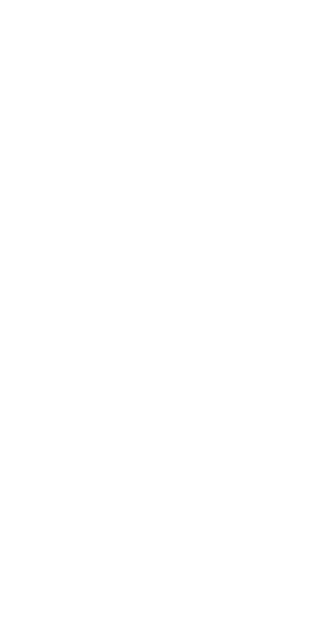 scroll, scrollTop: 0, scrollLeft: 0, axis: both 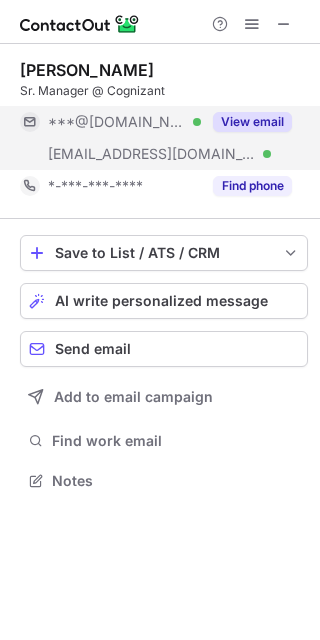 click on "View email" at bounding box center (252, 122) 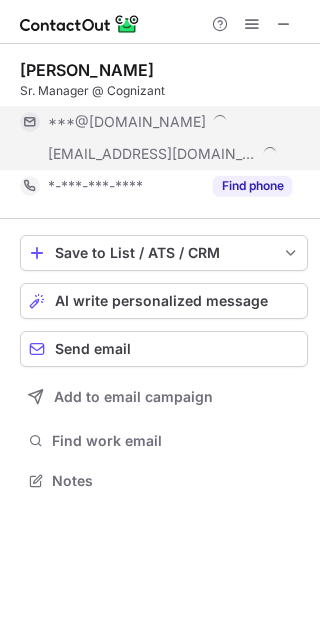 scroll, scrollTop: 10, scrollLeft: 10, axis: both 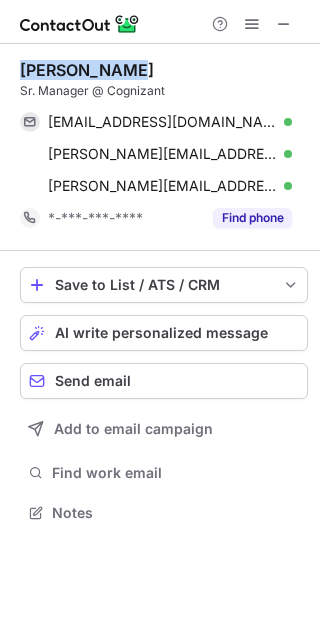 drag, startPoint x: 133, startPoint y: 69, endPoint x: 13, endPoint y: 66, distance: 120.03749 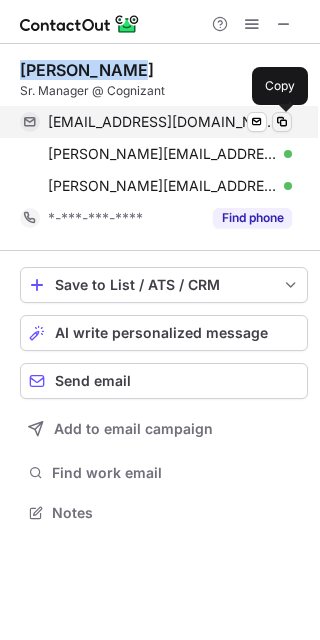 click at bounding box center (282, 122) 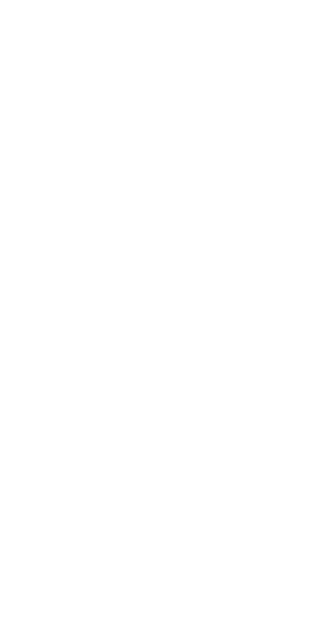 scroll, scrollTop: 0, scrollLeft: 0, axis: both 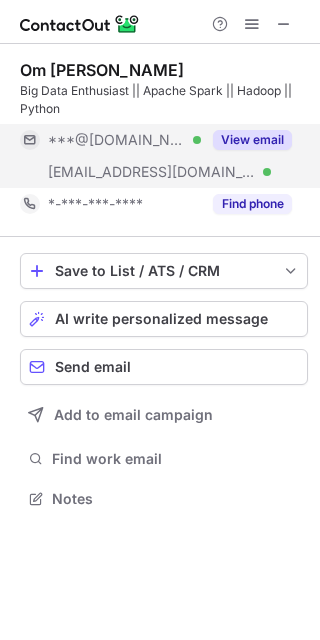 click on "View email" at bounding box center (252, 140) 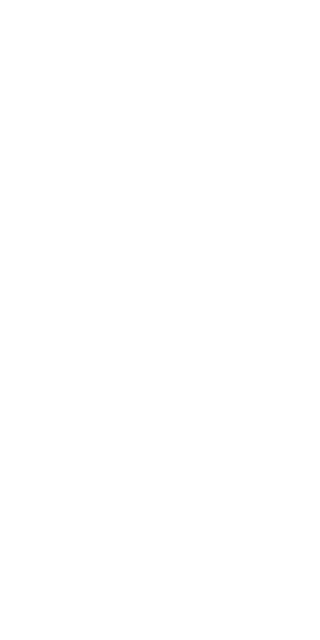 scroll, scrollTop: 0, scrollLeft: 0, axis: both 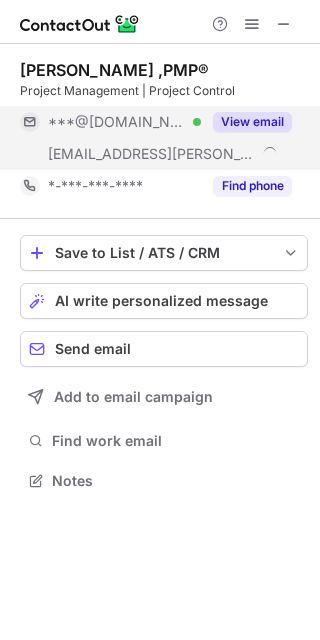 click on "View email" at bounding box center (252, 122) 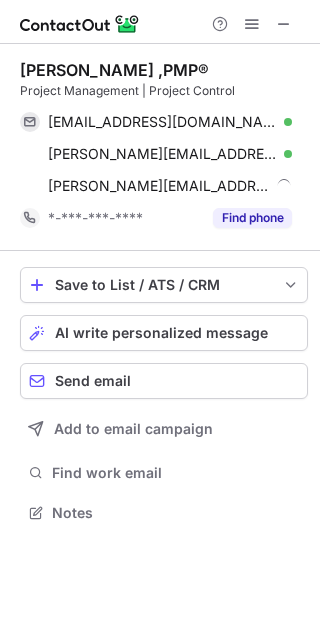scroll, scrollTop: 10, scrollLeft: 10, axis: both 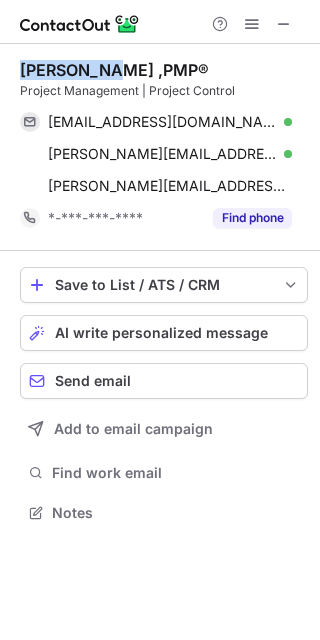 drag, startPoint x: 20, startPoint y: 69, endPoint x: 109, endPoint y: 68, distance: 89.005615 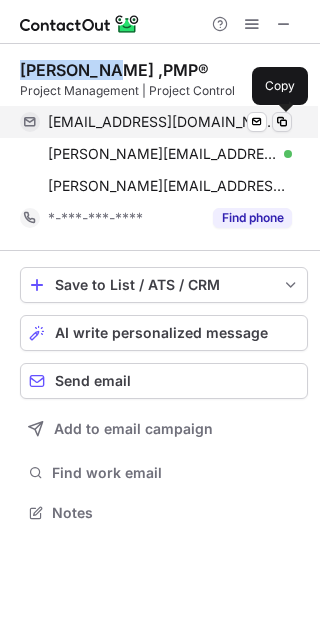 click at bounding box center (282, 122) 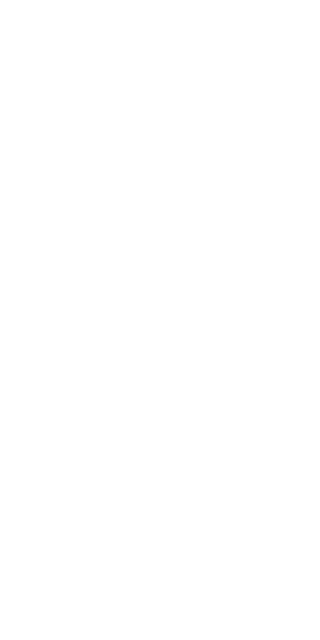 scroll, scrollTop: 0, scrollLeft: 0, axis: both 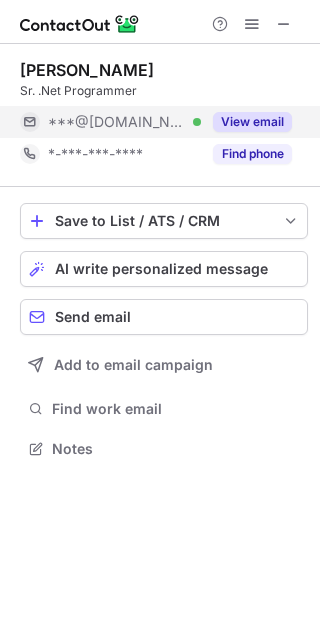 click on "View email" at bounding box center [252, 122] 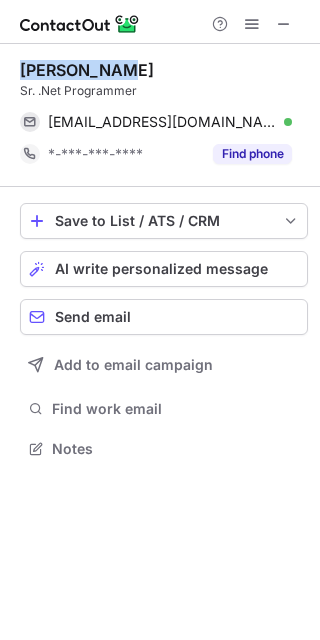 drag, startPoint x: 144, startPoint y: 61, endPoint x: 23, endPoint y: 64, distance: 121.037186 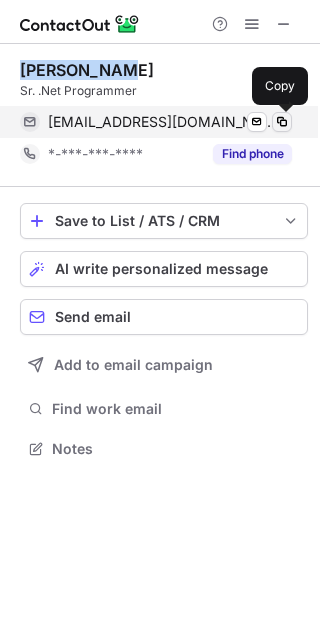 click at bounding box center (282, 122) 